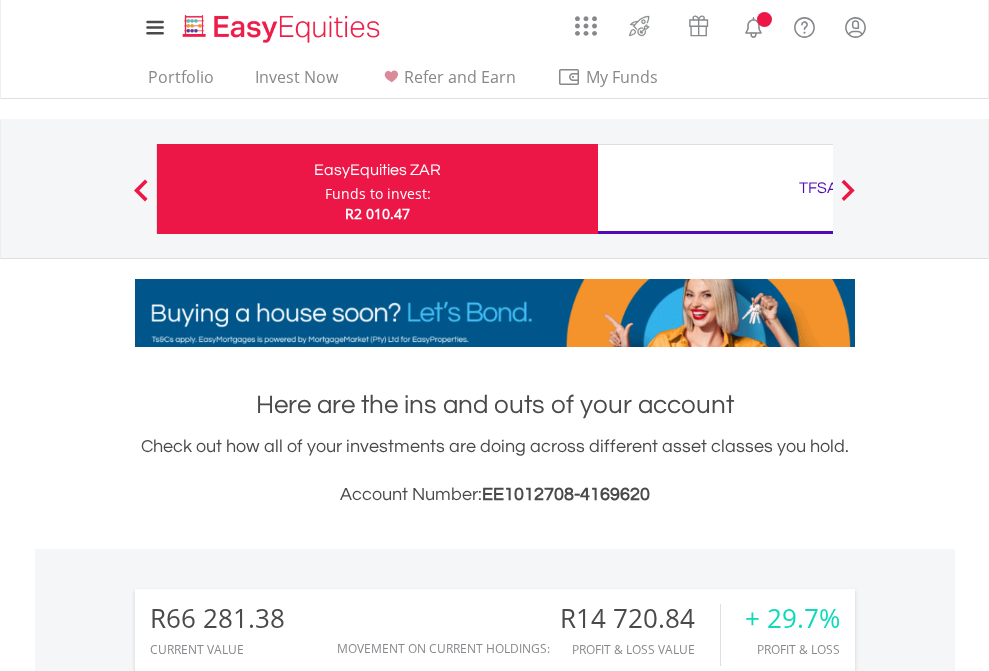 scroll, scrollTop: 0, scrollLeft: 0, axis: both 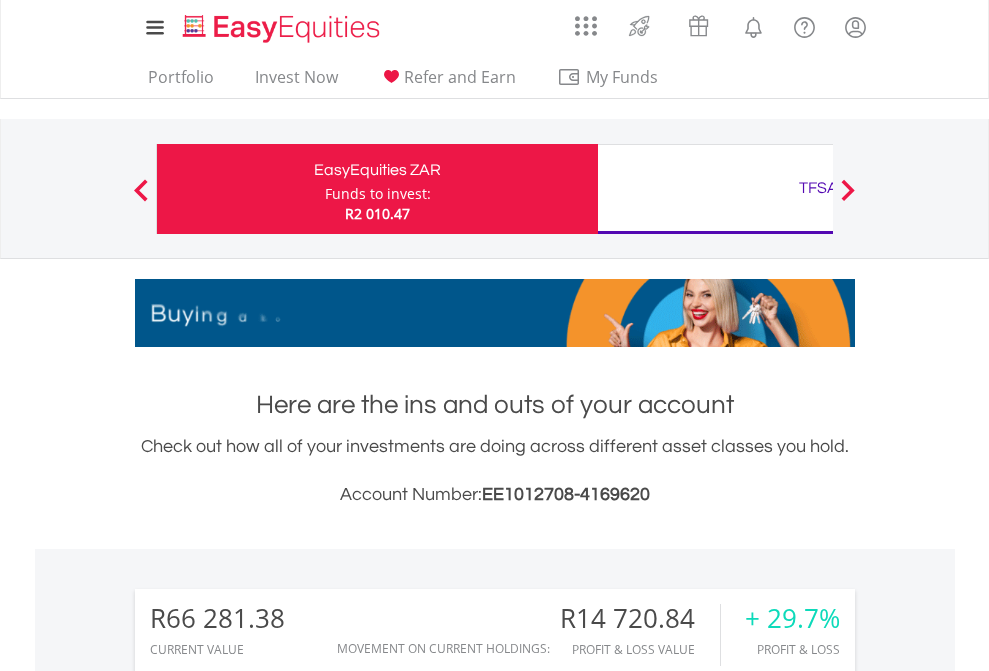 click on "Funds to invest:" at bounding box center (378, 194) 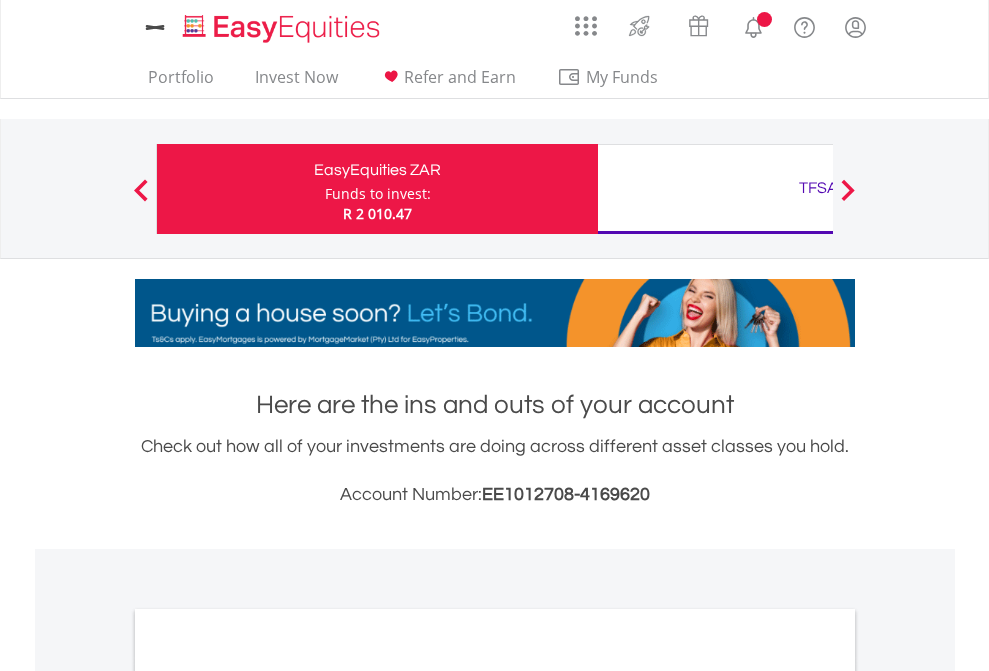 scroll, scrollTop: 0, scrollLeft: 0, axis: both 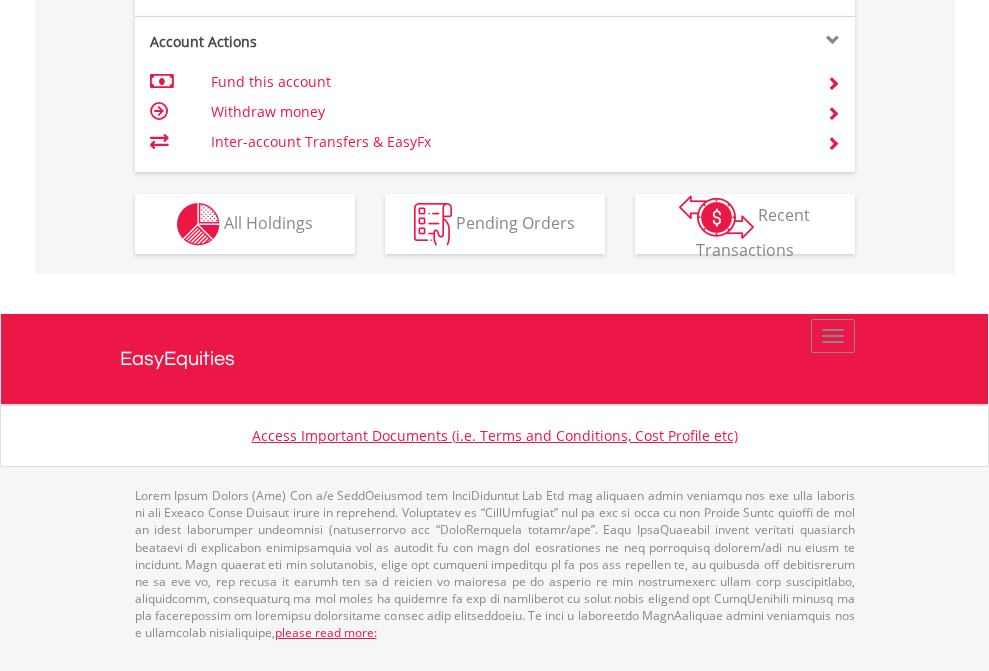 click on "Investment types" at bounding box center (706, -337) 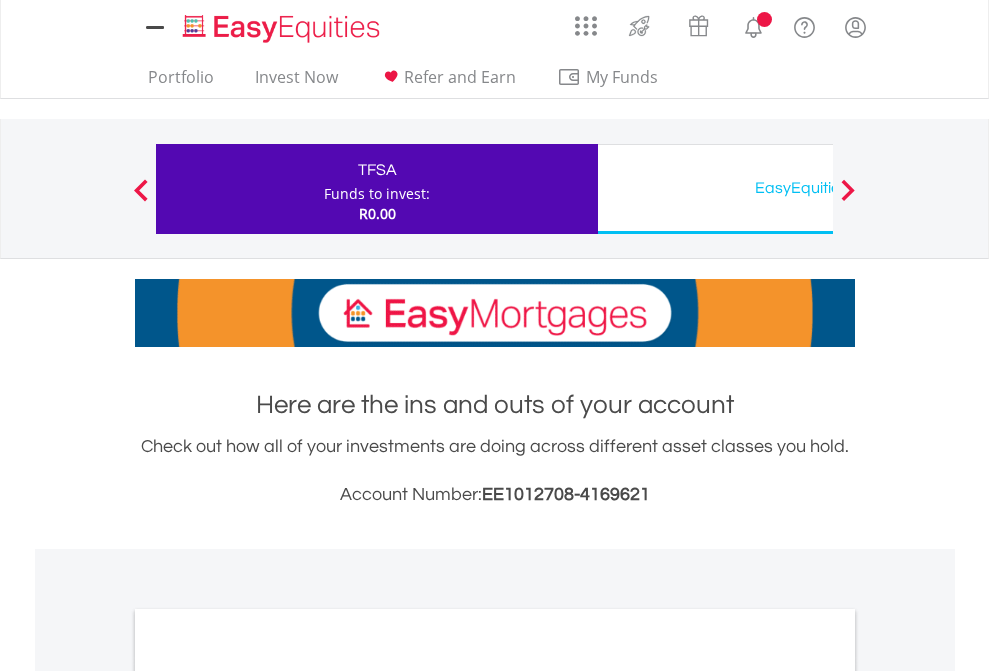 scroll, scrollTop: 0, scrollLeft: 0, axis: both 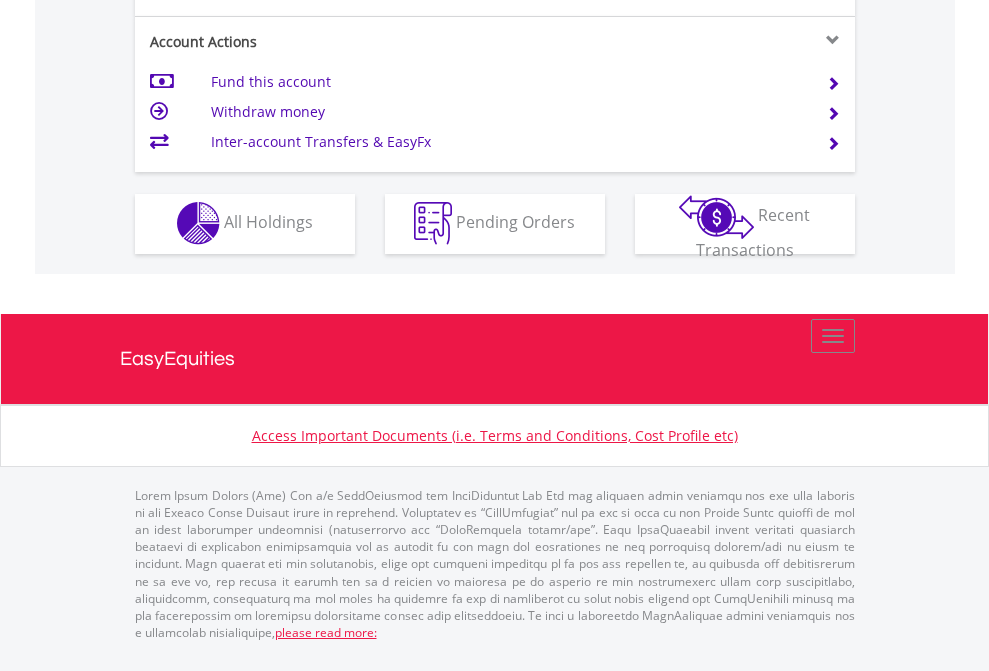 click on "Investment types" at bounding box center [706, -353] 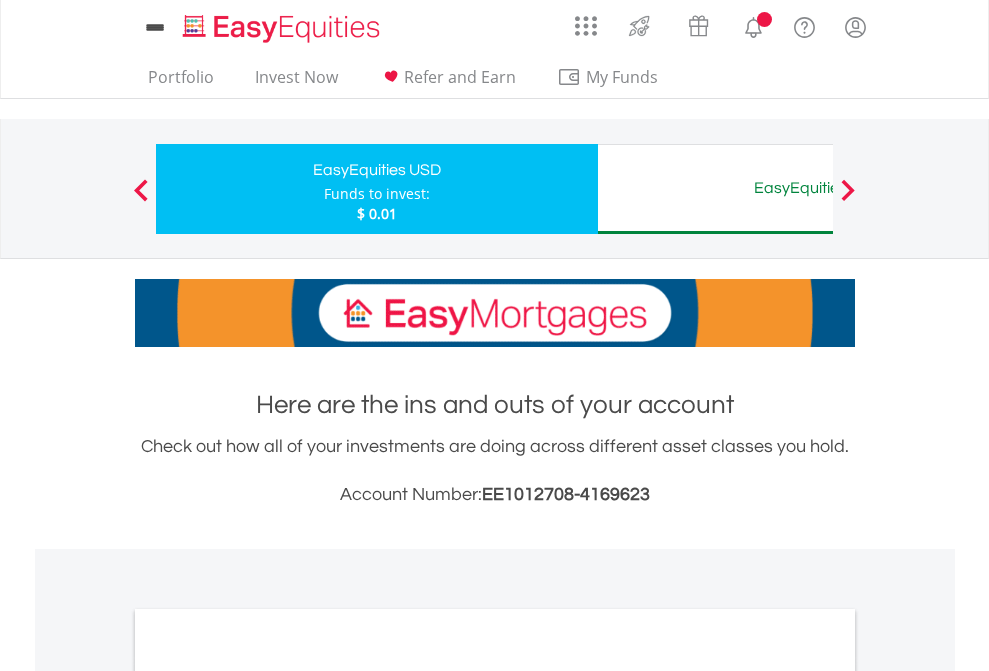 scroll, scrollTop: 0, scrollLeft: 0, axis: both 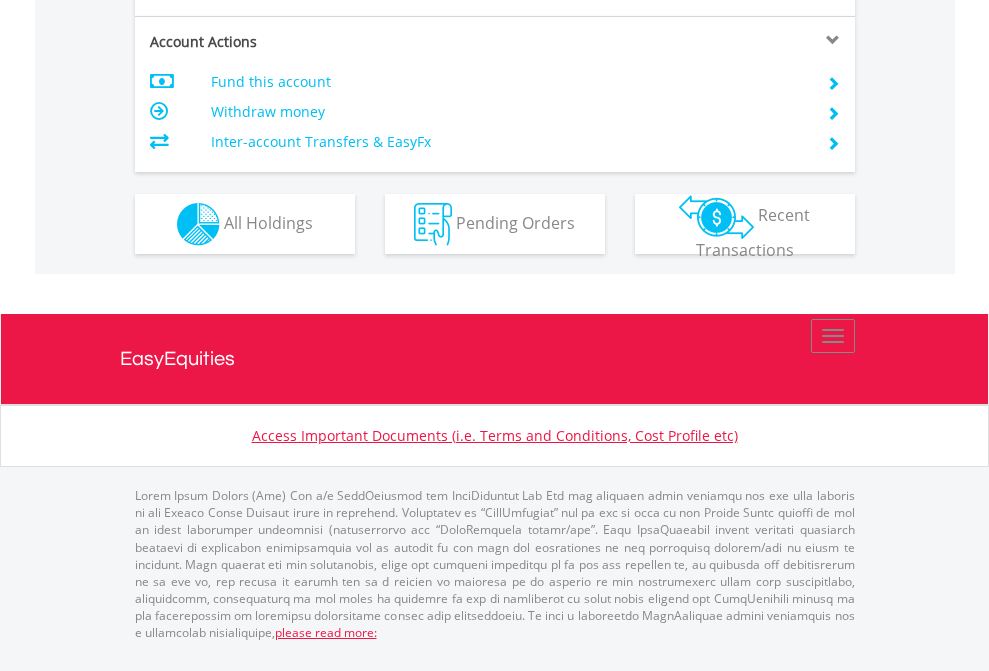 click on "Investment types" at bounding box center (706, -337) 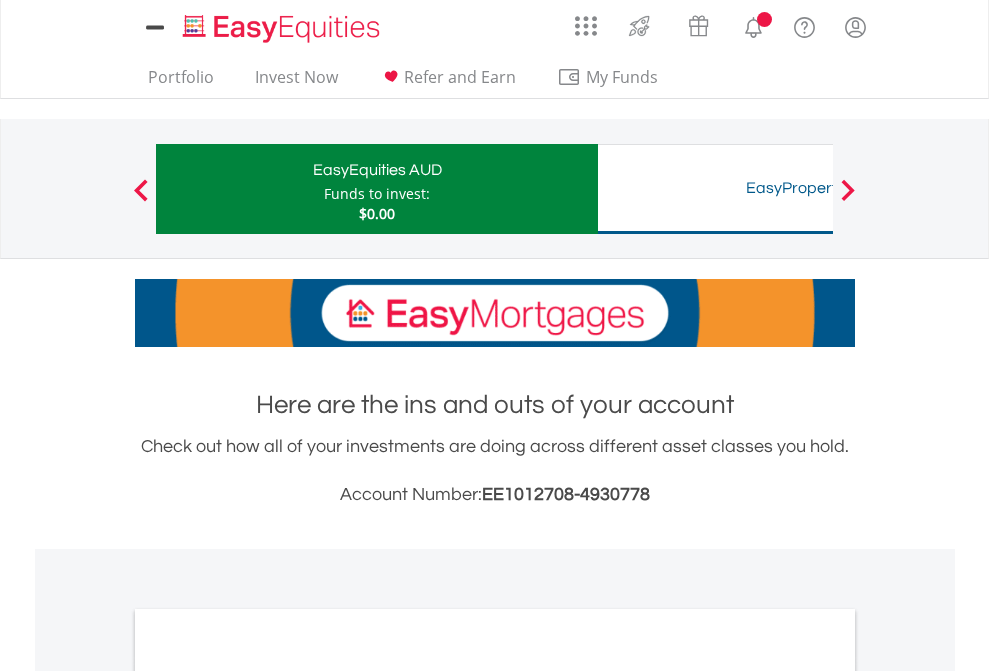 scroll, scrollTop: 0, scrollLeft: 0, axis: both 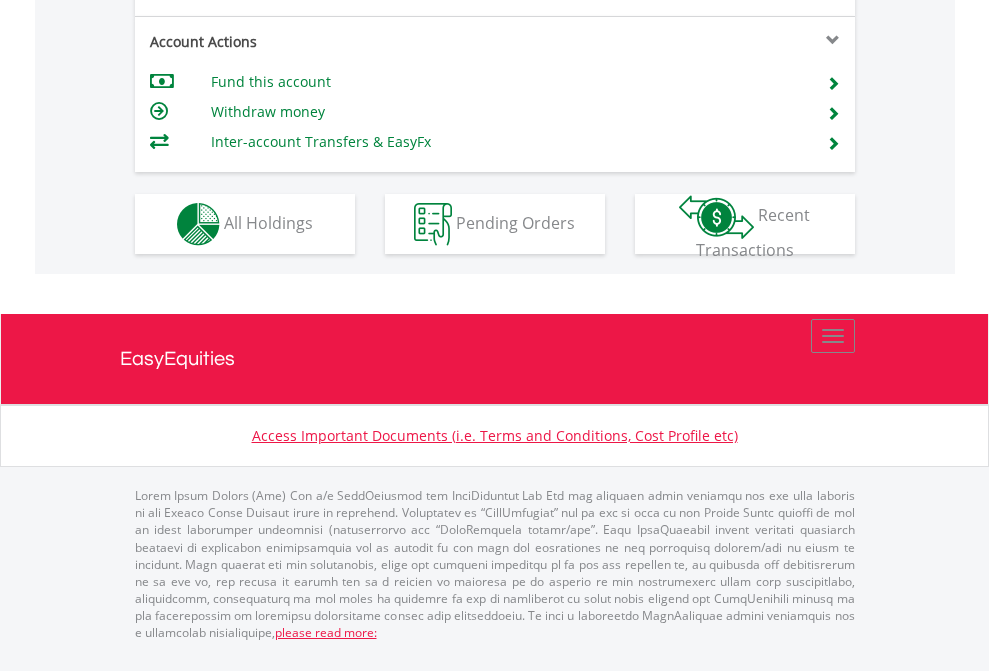 click on "Investment types" at bounding box center [706, -337] 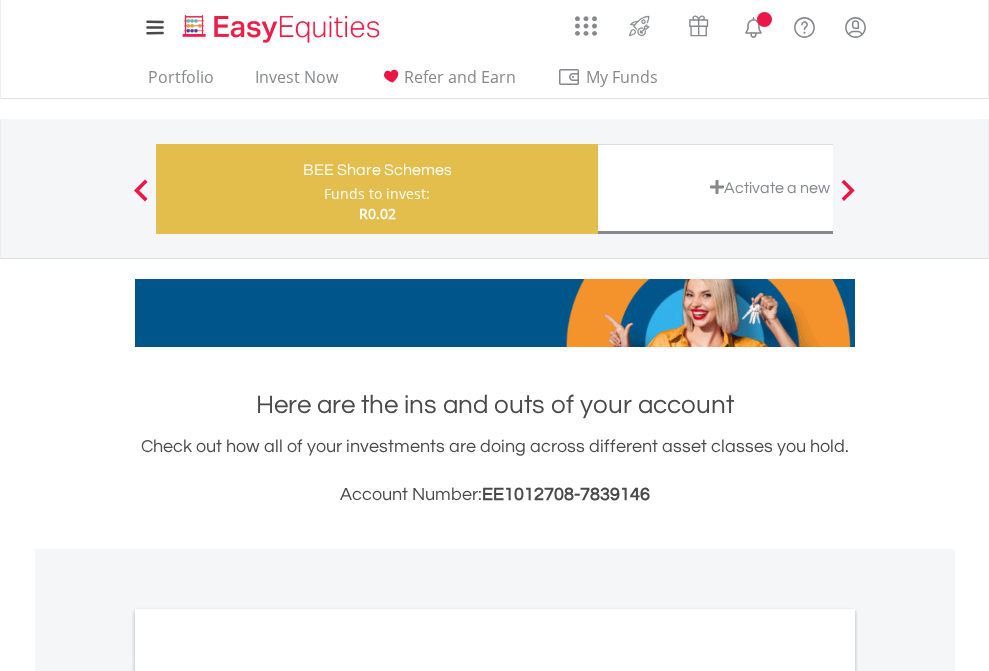 scroll, scrollTop: 0, scrollLeft: 0, axis: both 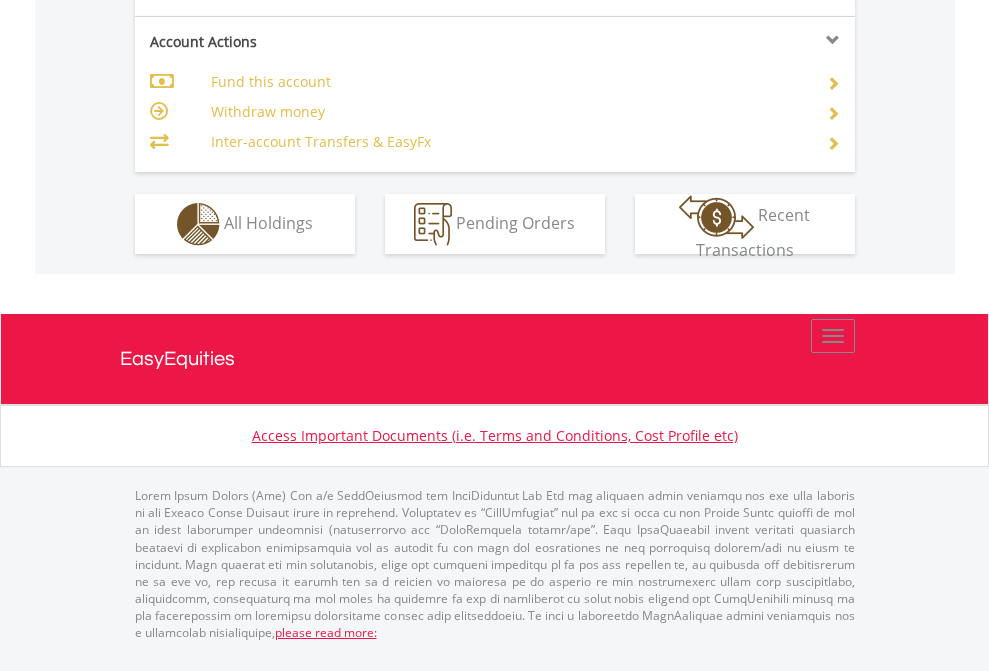 click on "Investment types" at bounding box center (706, -337) 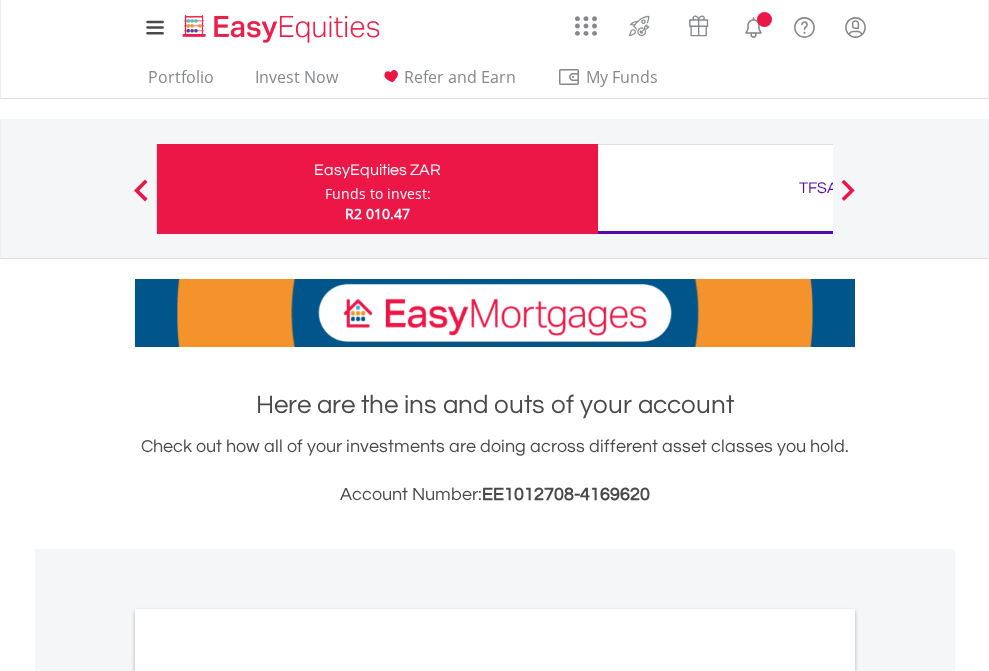 scroll, scrollTop: 0, scrollLeft: 0, axis: both 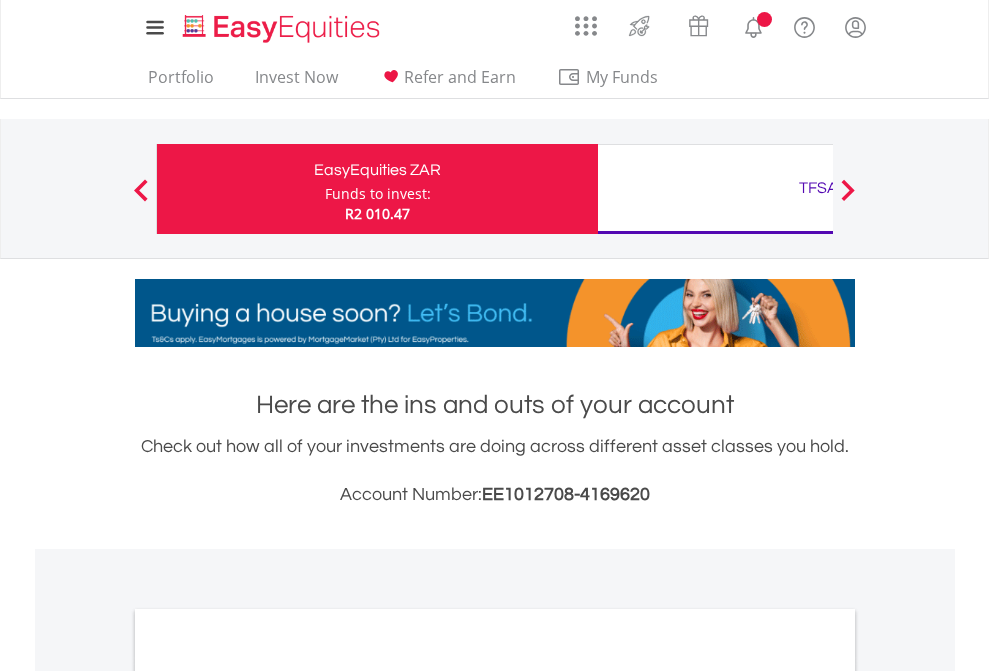 click on "All Holdings" at bounding box center (268, 1096) 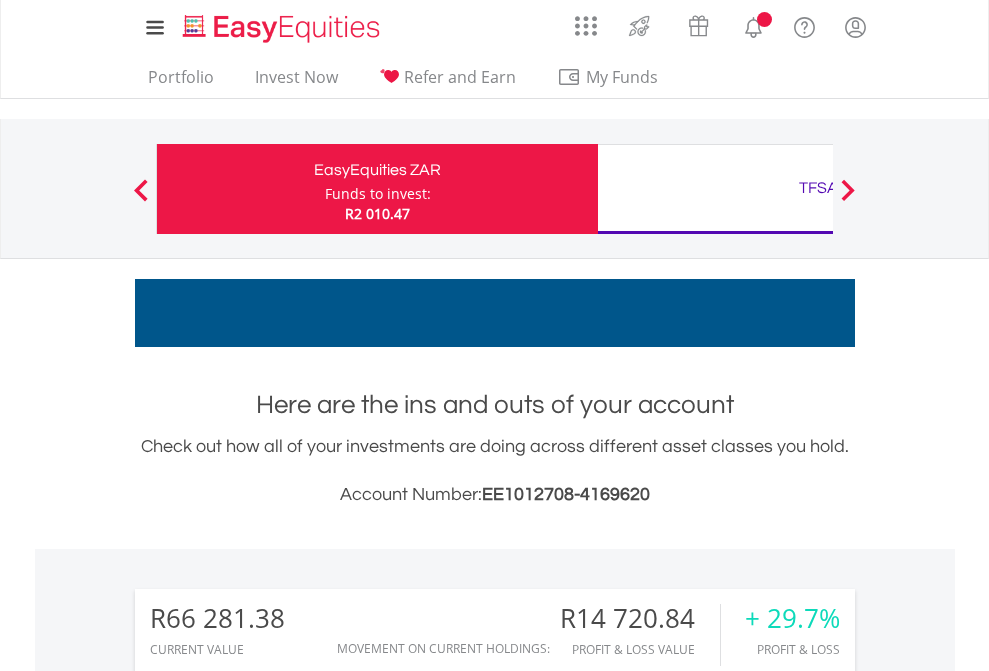 scroll, scrollTop: 1202, scrollLeft: 0, axis: vertical 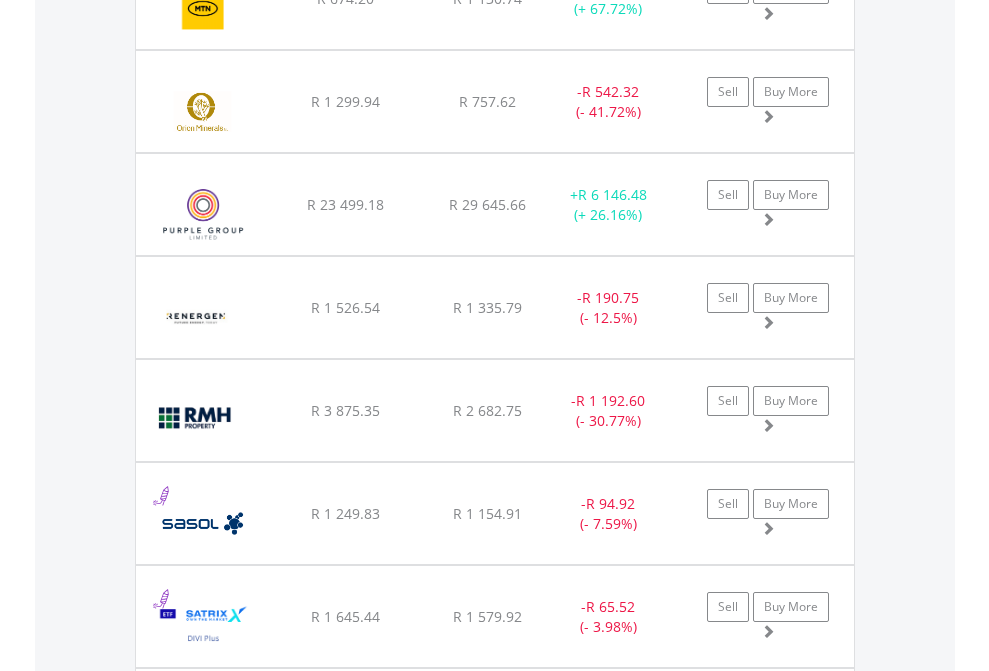 click on "TFSA" at bounding box center [818, -2196] 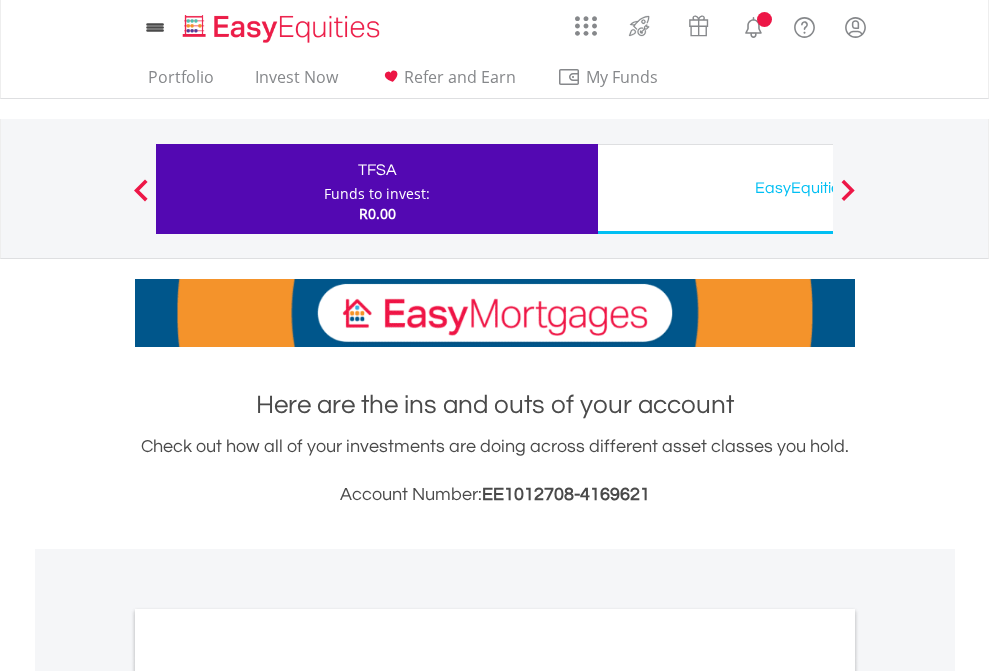 scroll, scrollTop: 0, scrollLeft: 0, axis: both 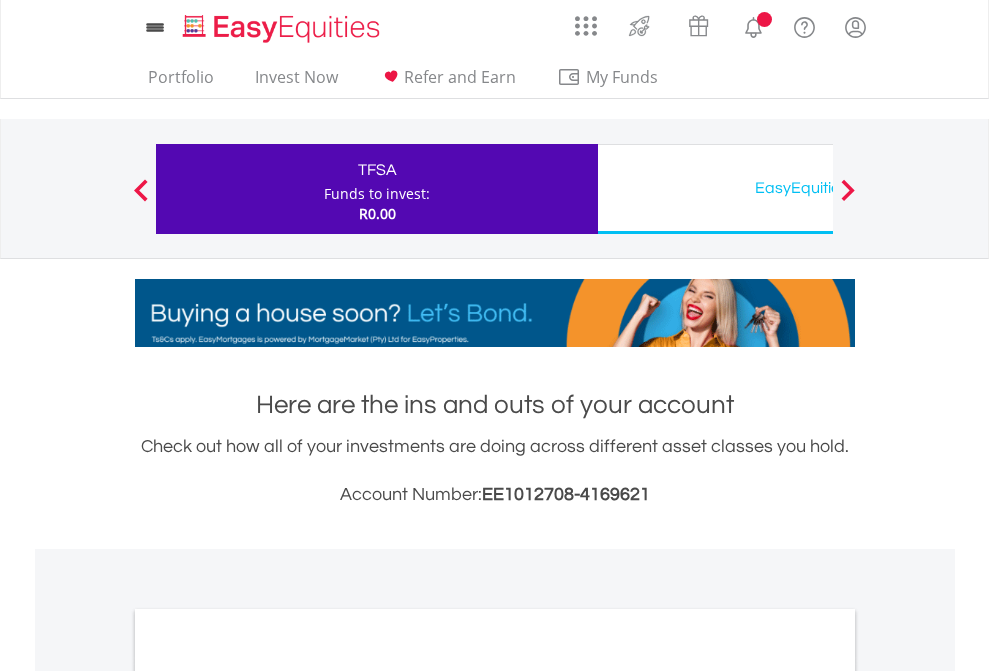 click on "All Holdings" at bounding box center (268, 1096) 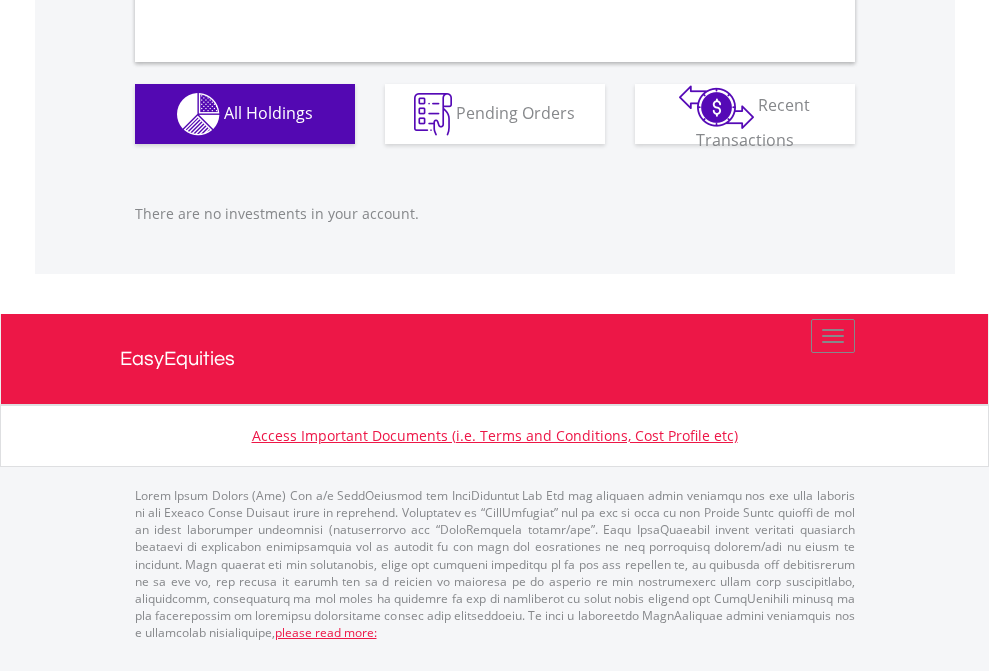 scroll, scrollTop: 1980, scrollLeft: 0, axis: vertical 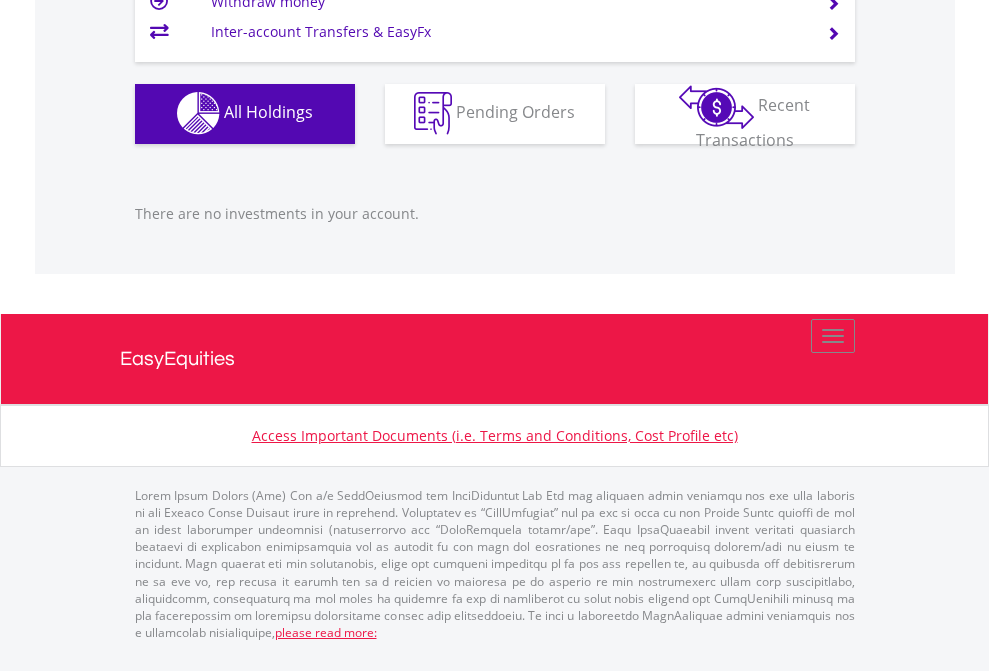 click on "EasyEquities USD" at bounding box center (818, -1142) 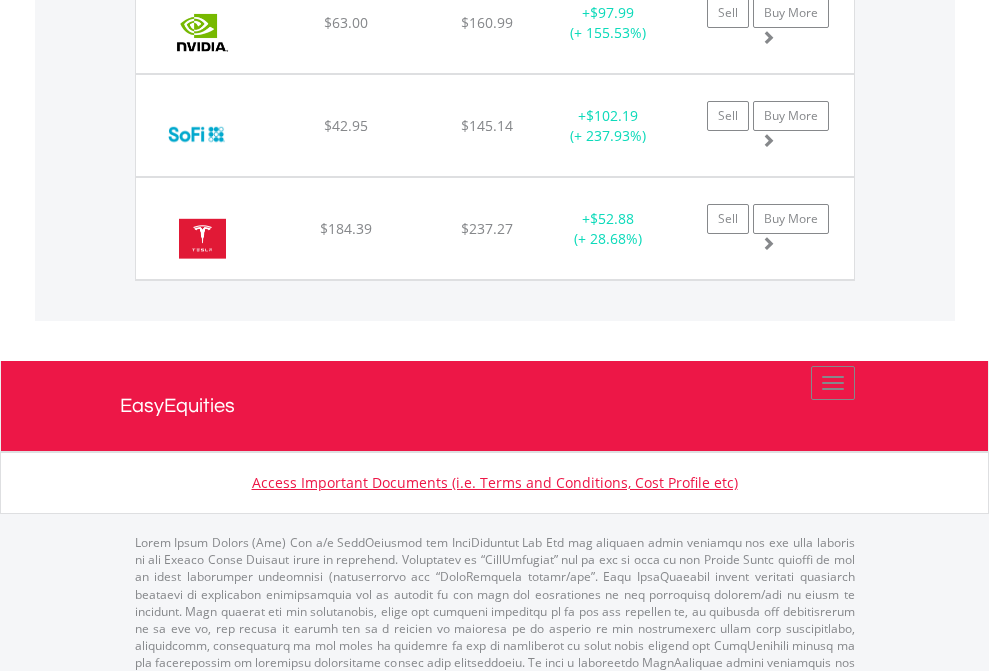 click on "EasyEquities AUD" at bounding box center (818, -1745) 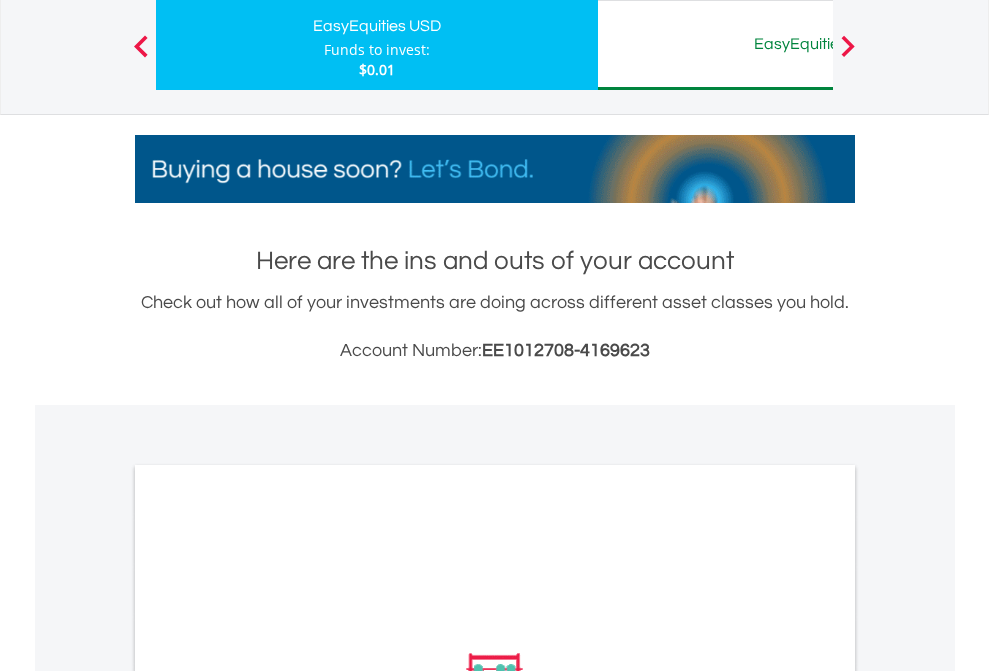 click on "All Holdings" at bounding box center [268, 952] 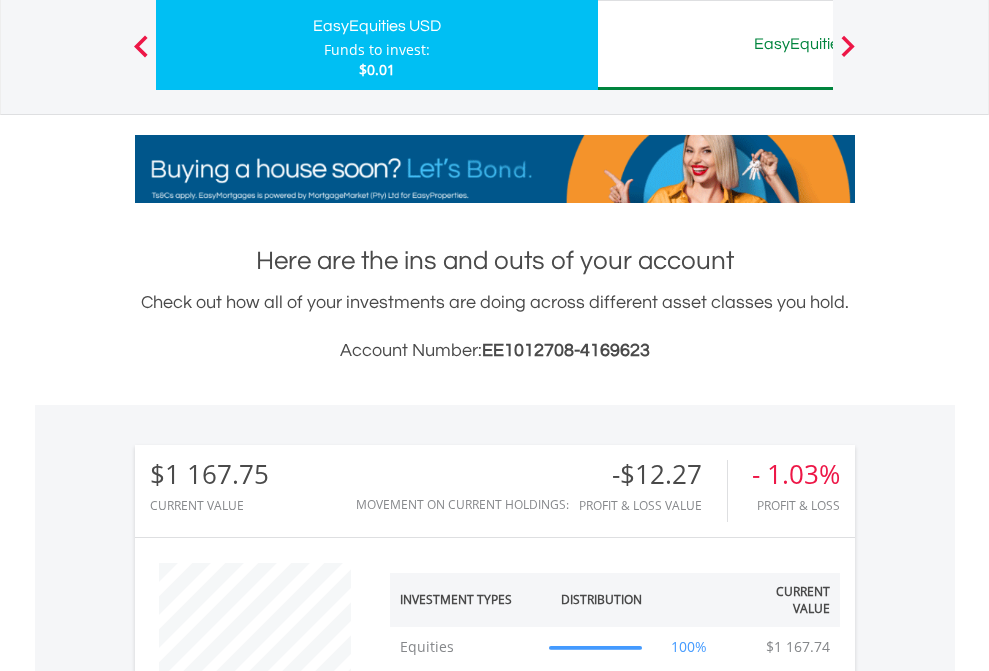 scroll, scrollTop: 1493, scrollLeft: 0, axis: vertical 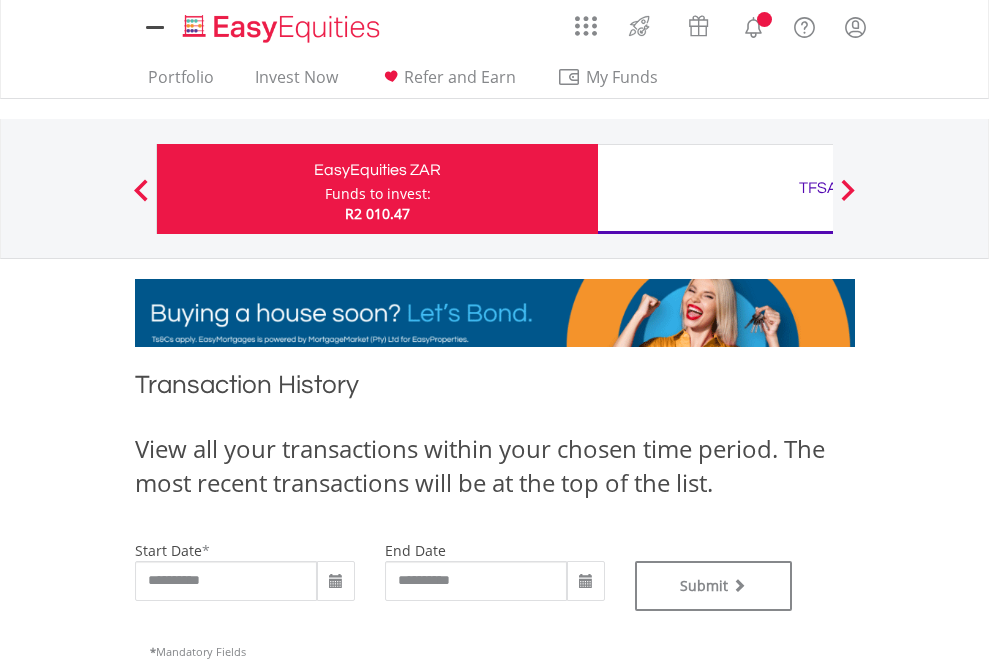 type on "**********" 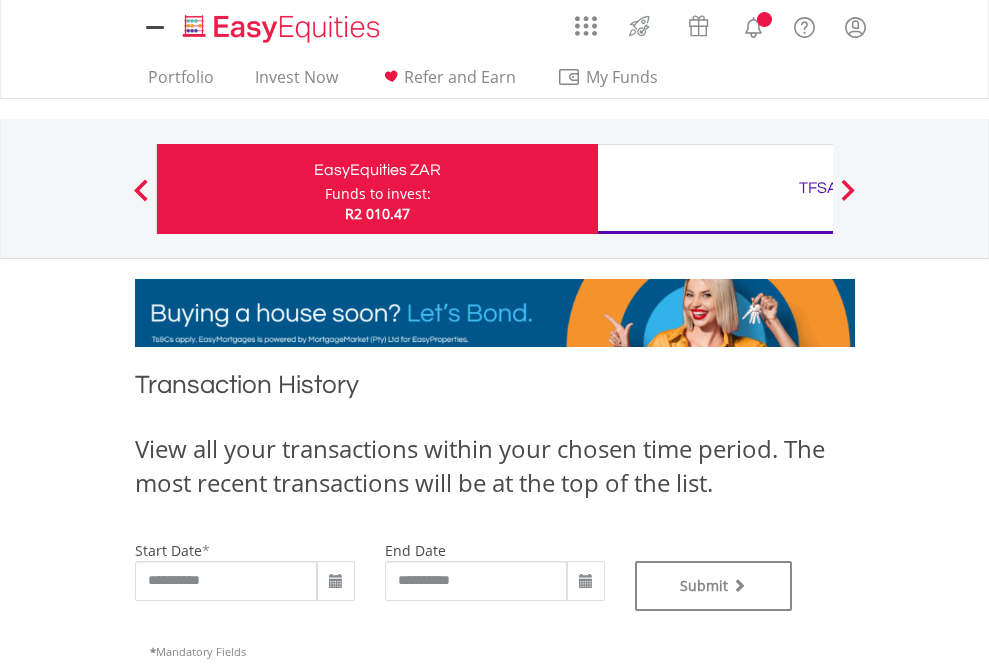type on "**********" 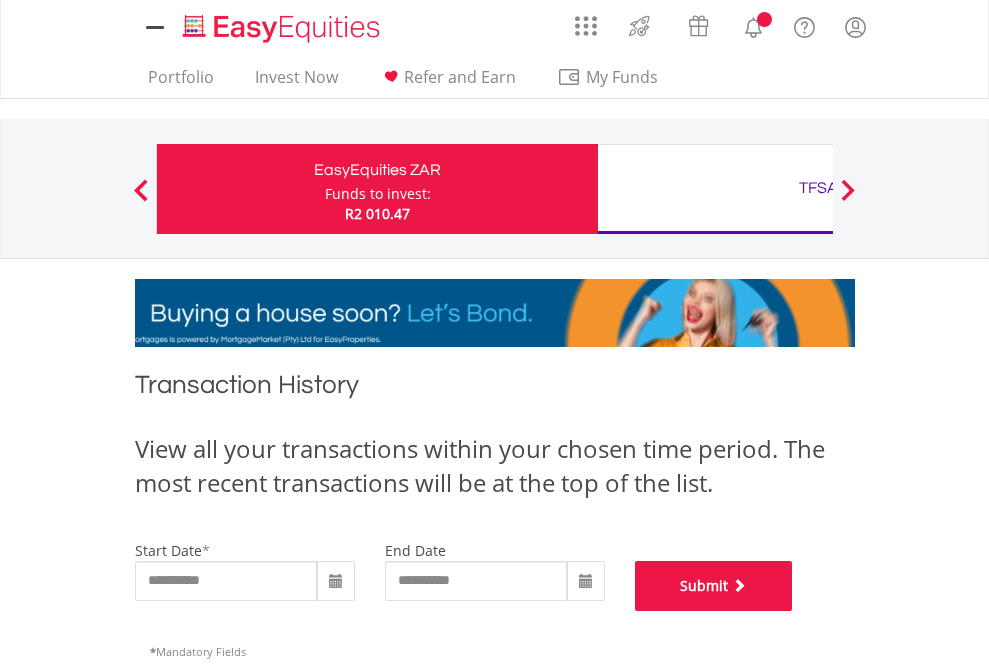 click on "Submit" at bounding box center (714, 586) 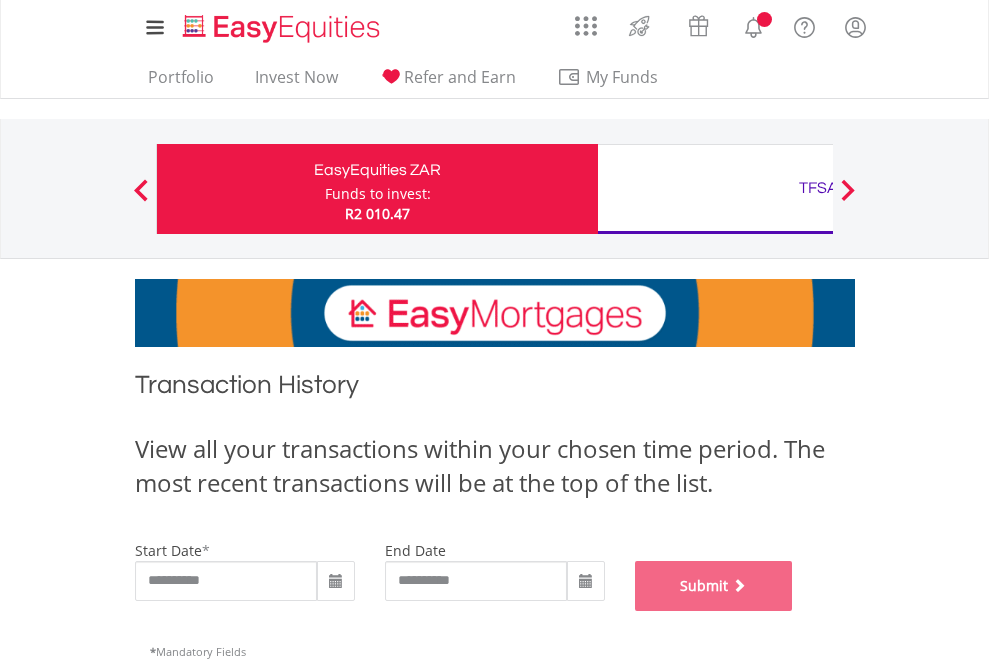 scroll, scrollTop: 811, scrollLeft: 0, axis: vertical 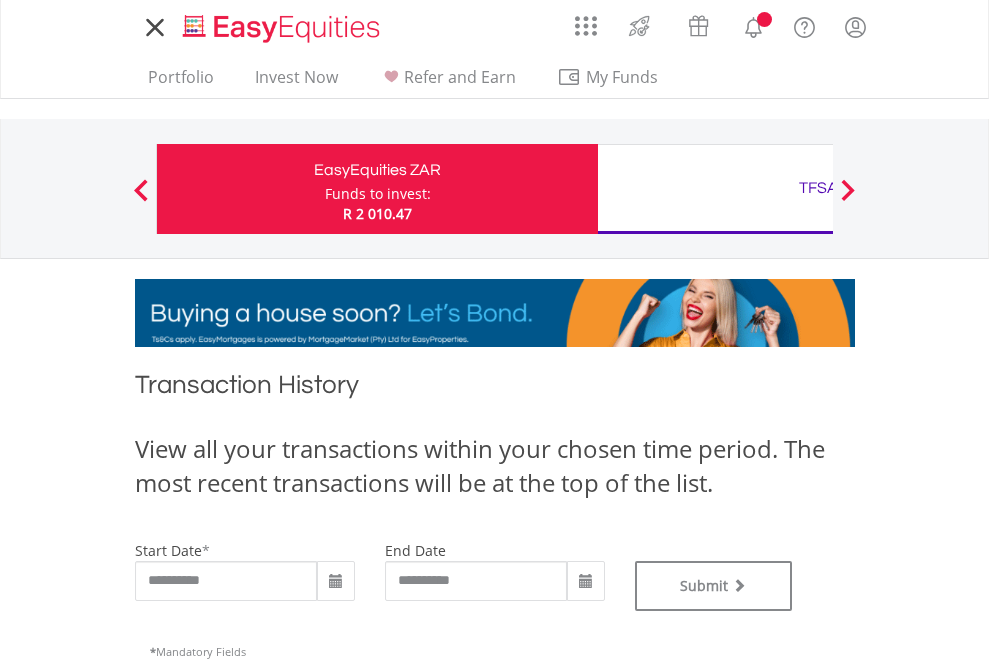 click on "TFSA" at bounding box center (818, 188) 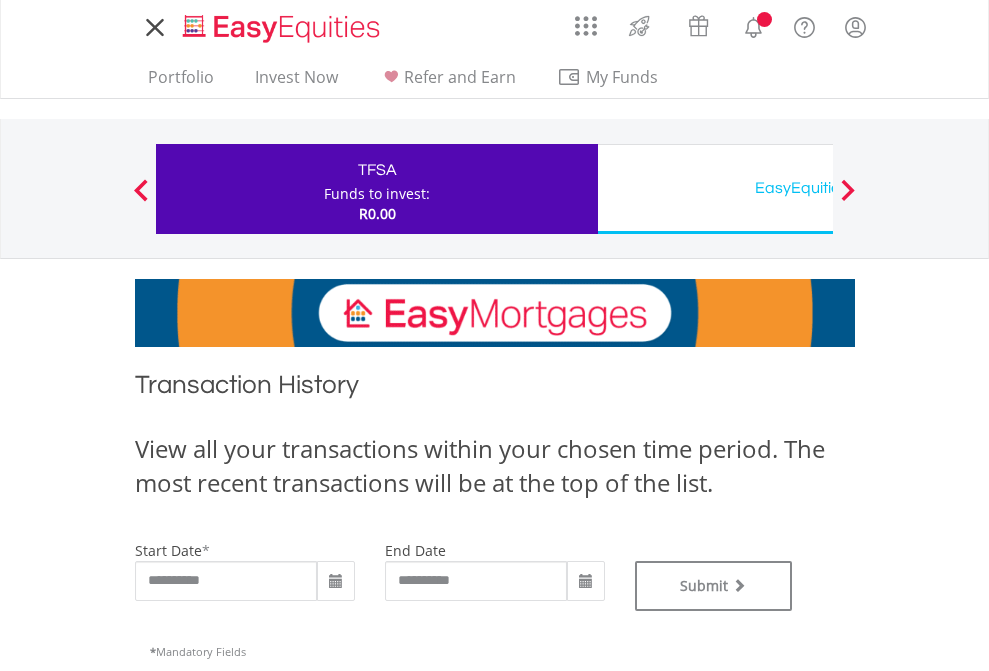 scroll, scrollTop: 0, scrollLeft: 0, axis: both 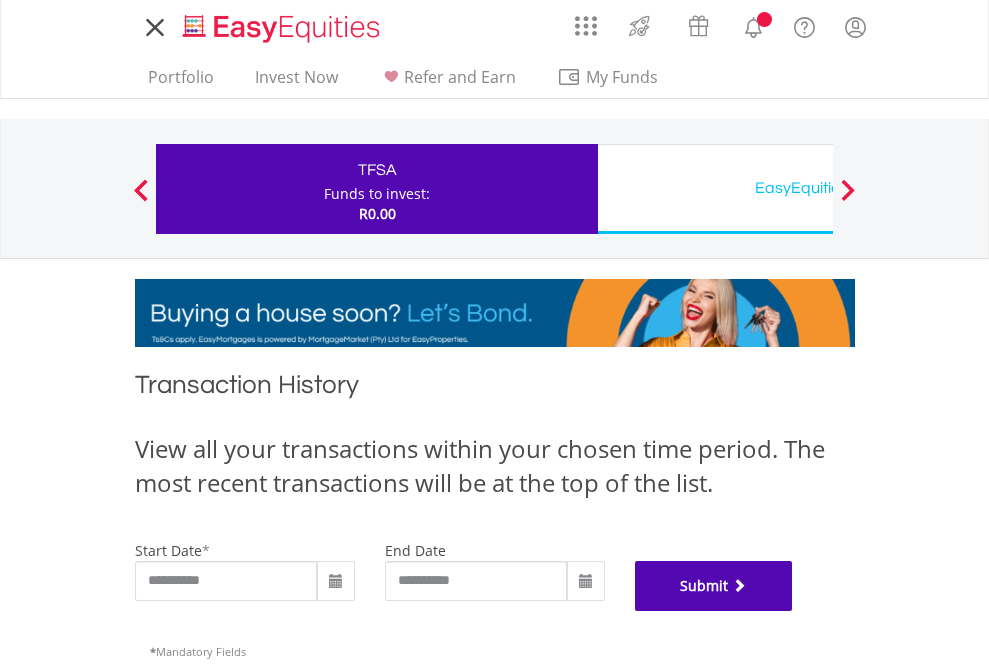 click on "Submit" at bounding box center [714, 586] 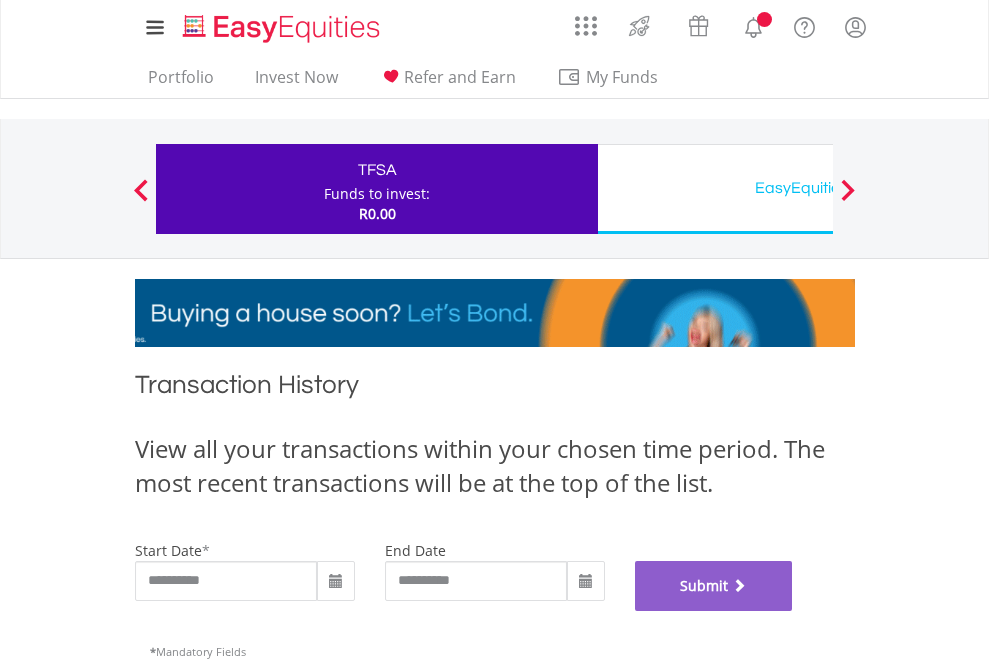 scroll, scrollTop: 811, scrollLeft: 0, axis: vertical 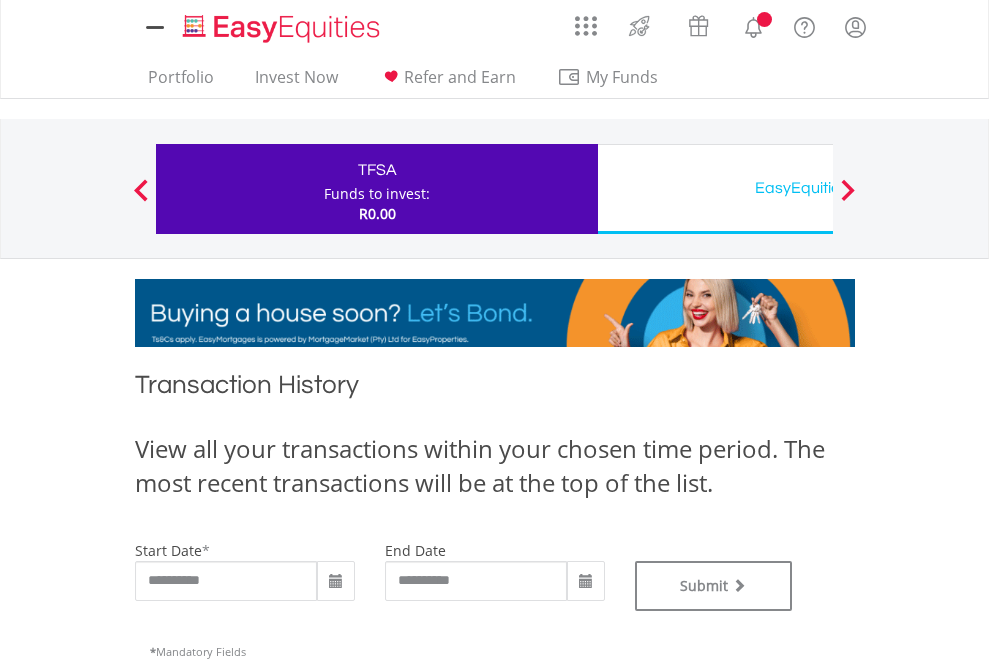 click on "EasyEquities USD" at bounding box center (818, 188) 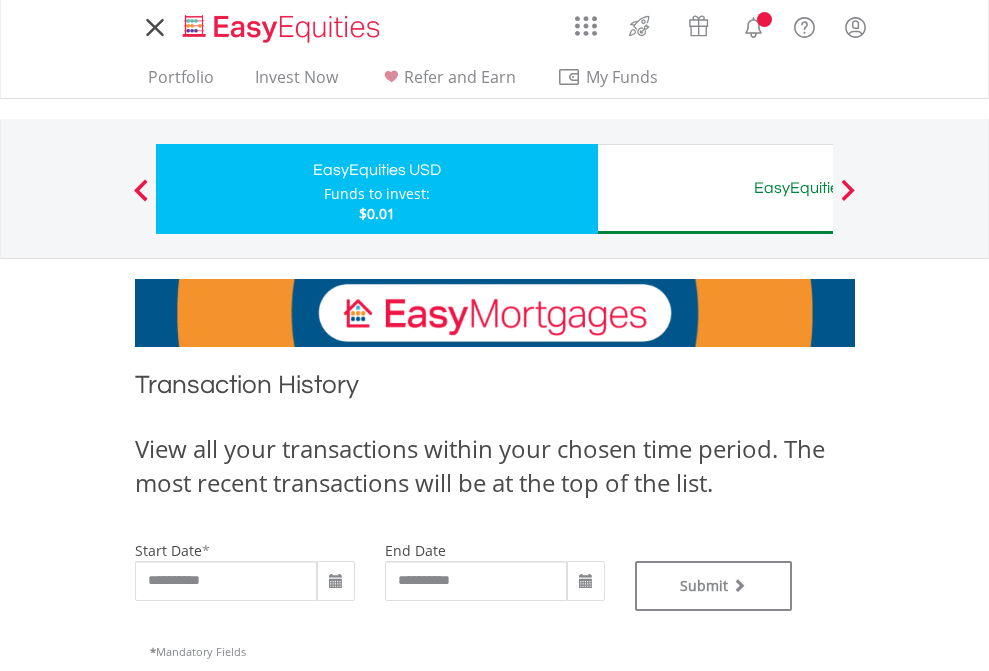 scroll, scrollTop: 0, scrollLeft: 0, axis: both 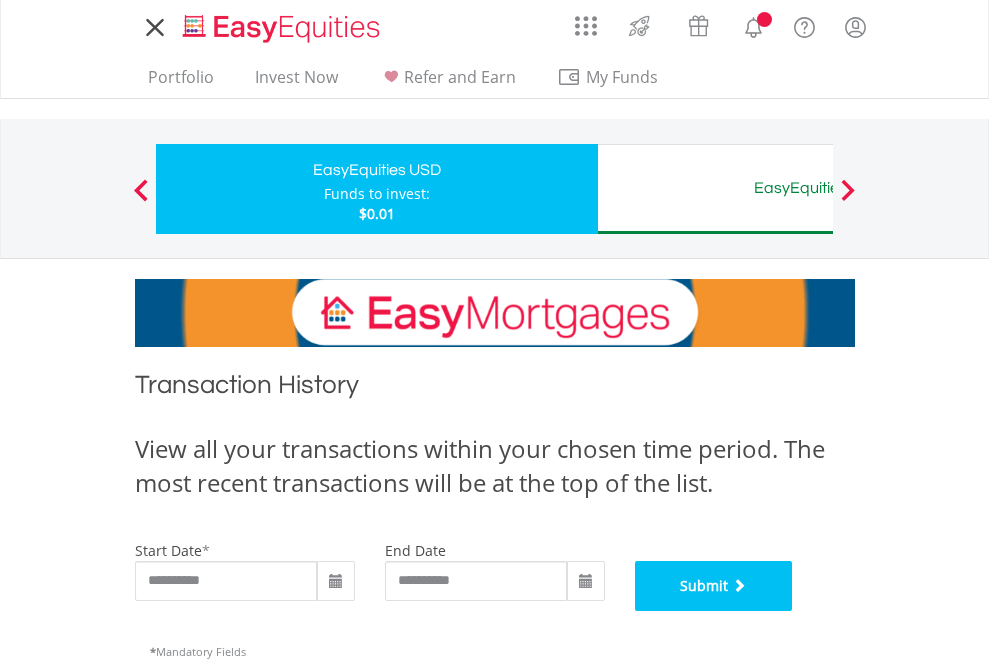 click on "Submit" at bounding box center [714, 586] 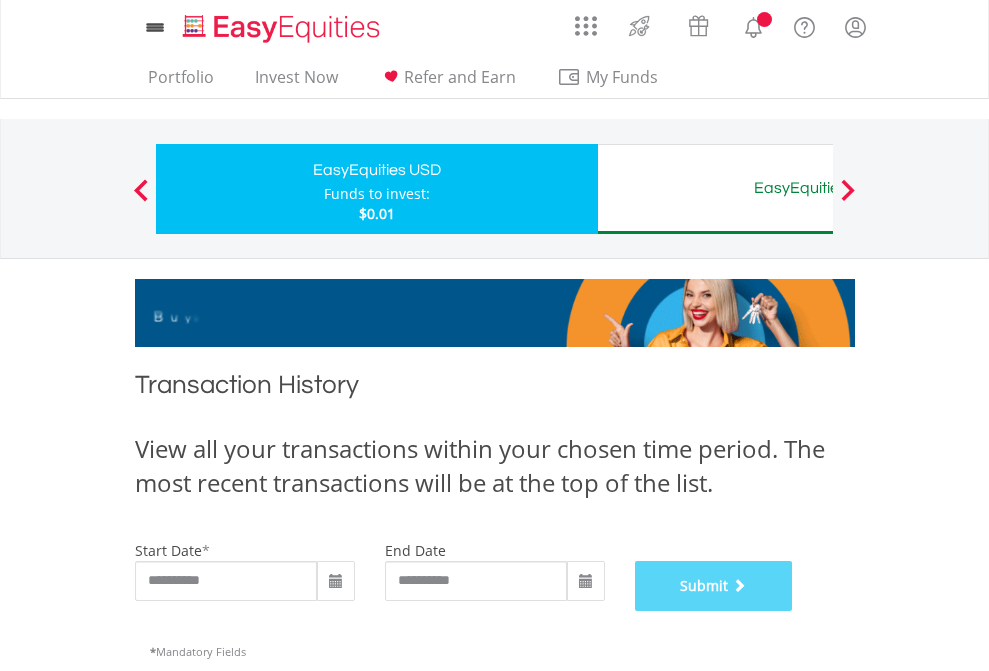 scroll, scrollTop: 811, scrollLeft: 0, axis: vertical 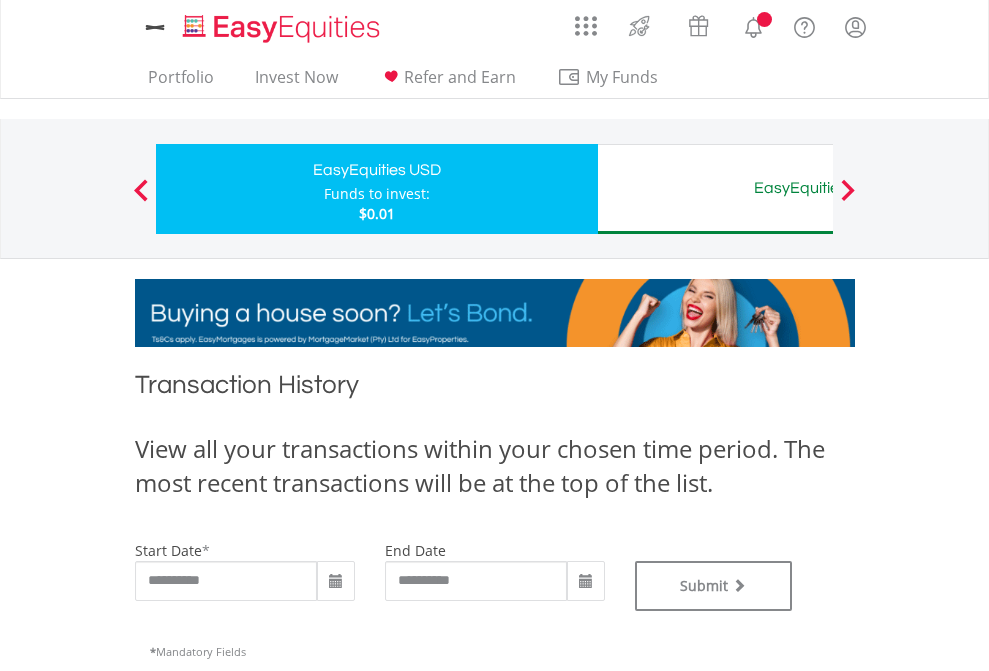 click on "EasyEquities AUD" at bounding box center (818, 188) 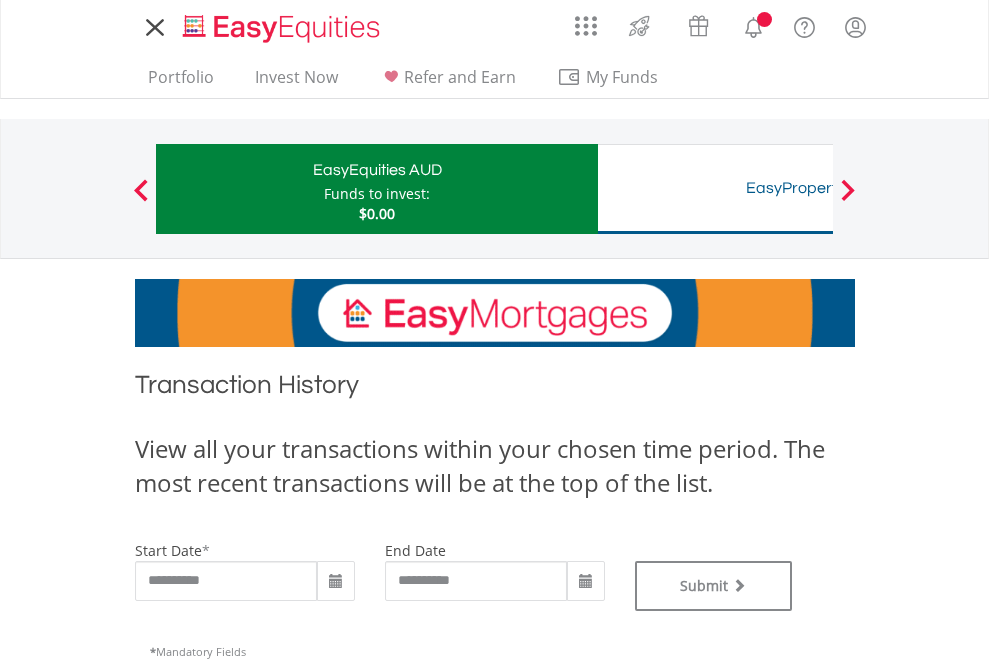 scroll, scrollTop: 0, scrollLeft: 0, axis: both 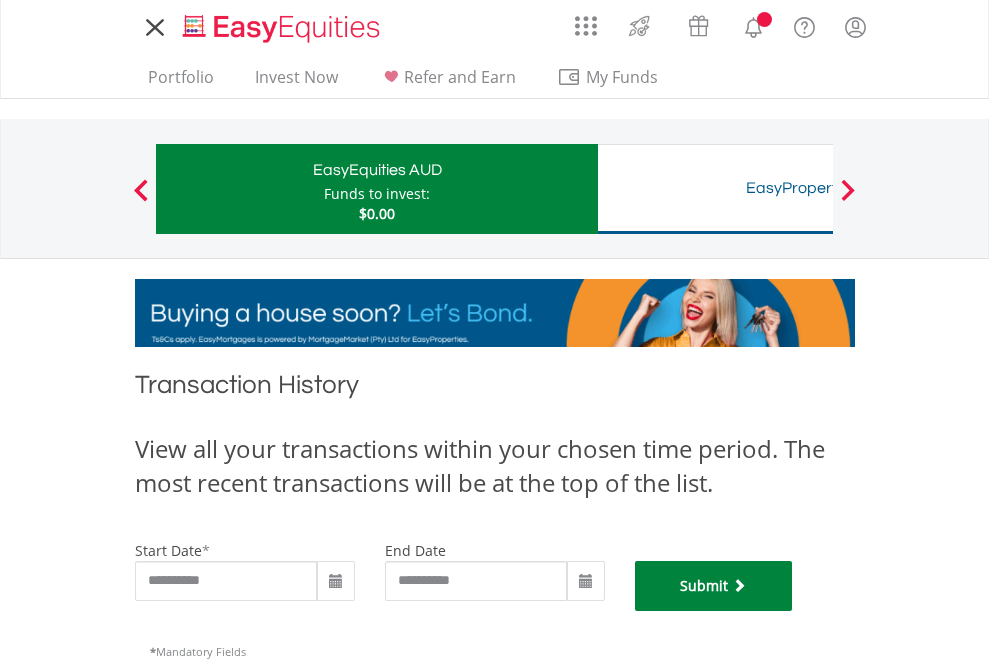 click on "Submit" at bounding box center (714, 586) 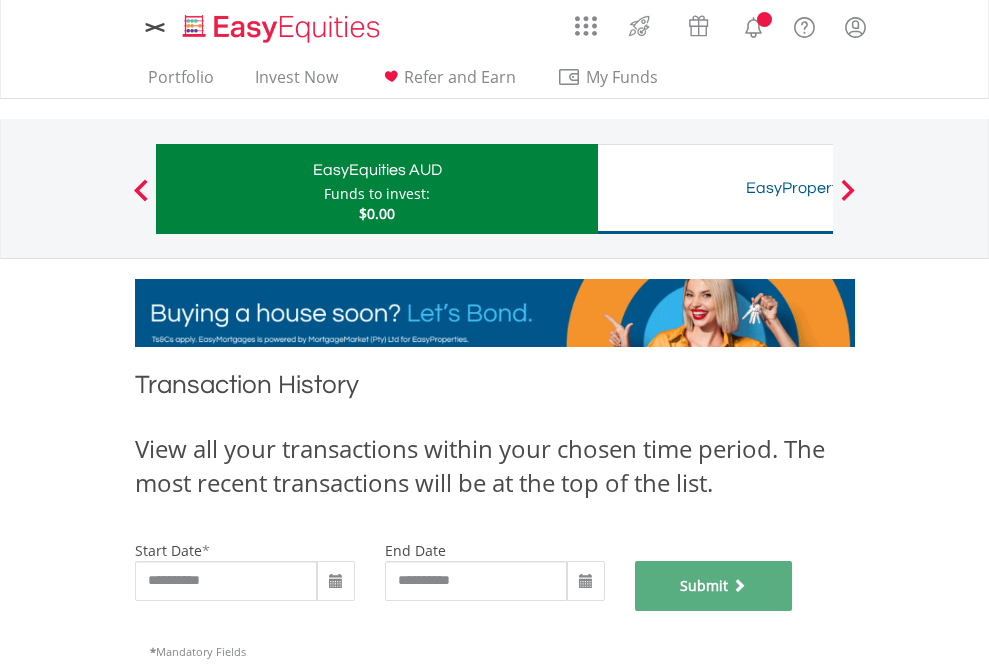 scroll, scrollTop: 811, scrollLeft: 0, axis: vertical 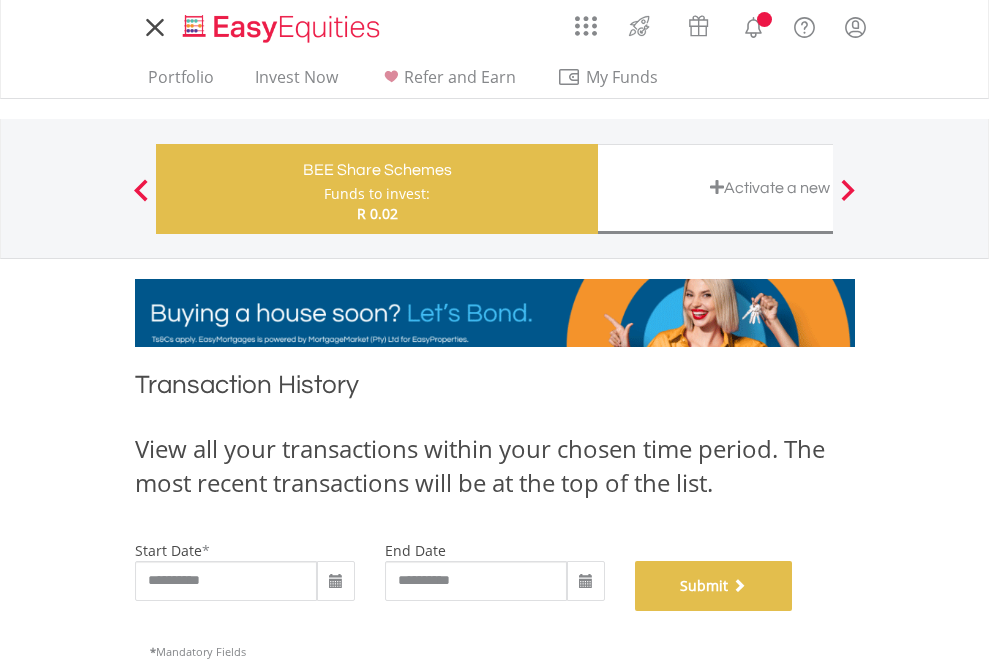 click on "Submit" at bounding box center (714, 586) 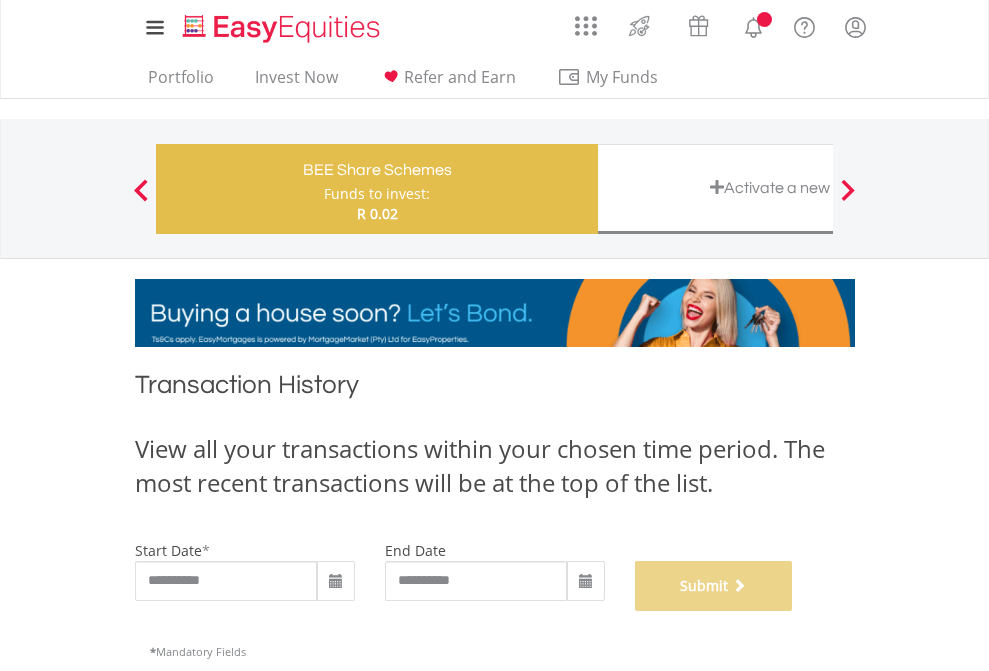 scroll, scrollTop: 811, scrollLeft: 0, axis: vertical 